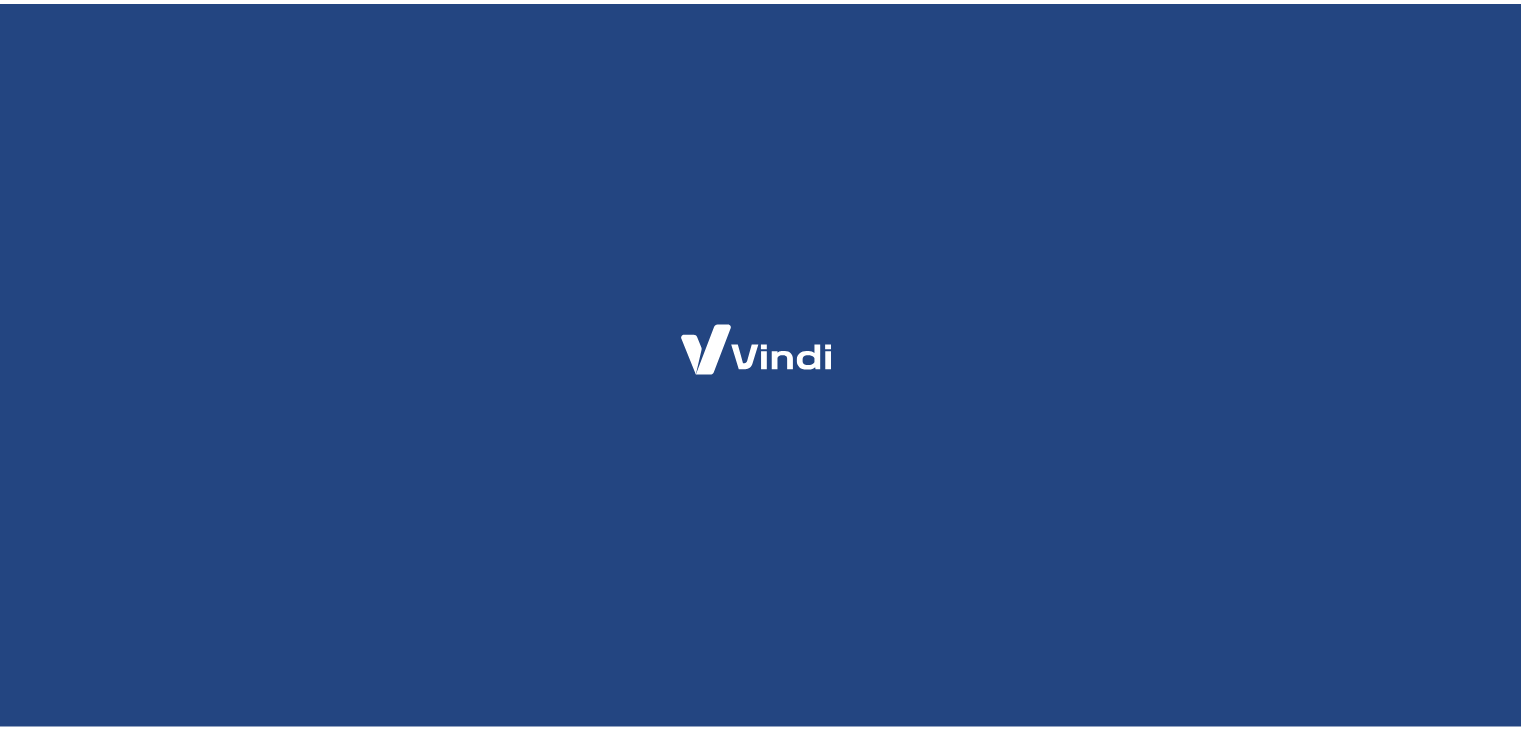scroll, scrollTop: 0, scrollLeft: 0, axis: both 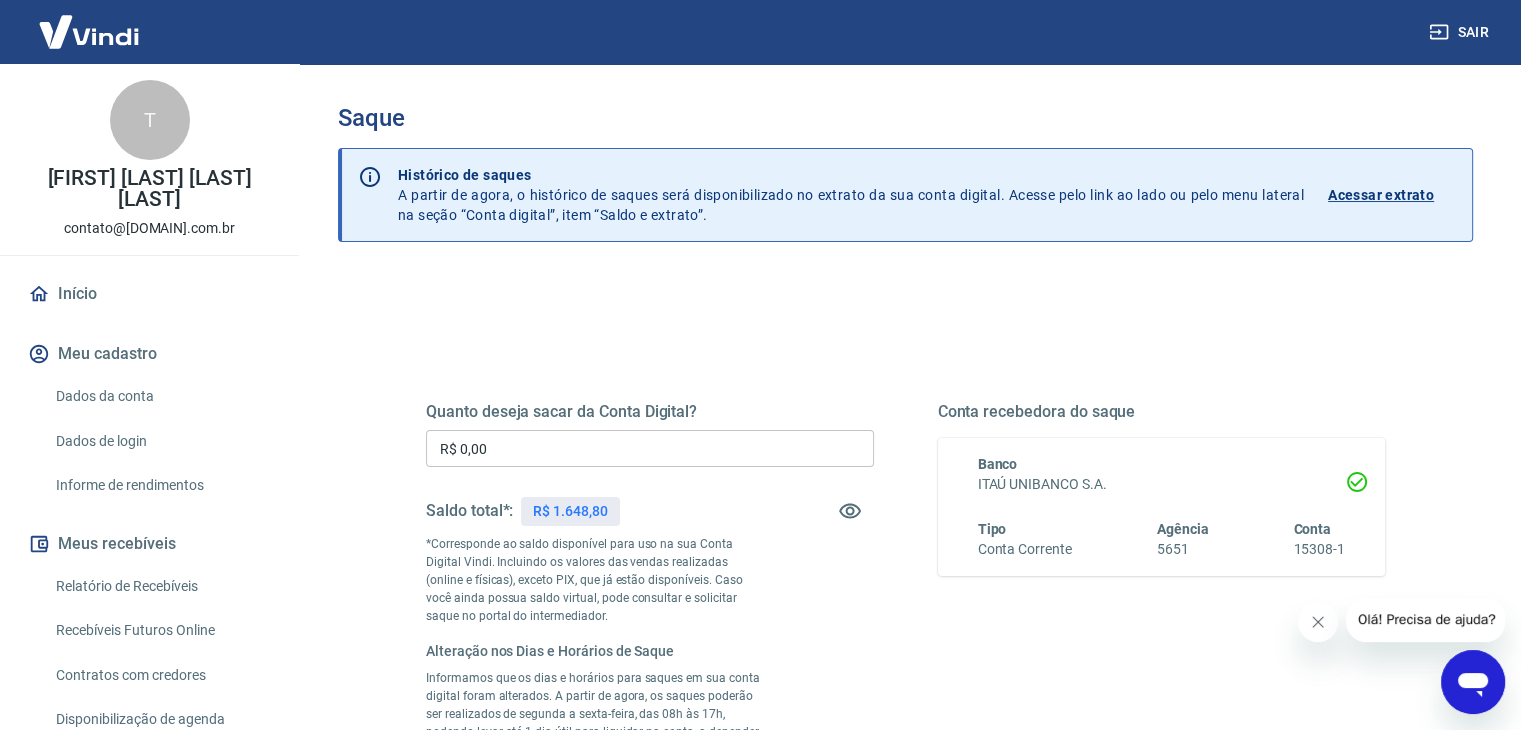 click on "R$ 0,00" at bounding box center [650, 448] 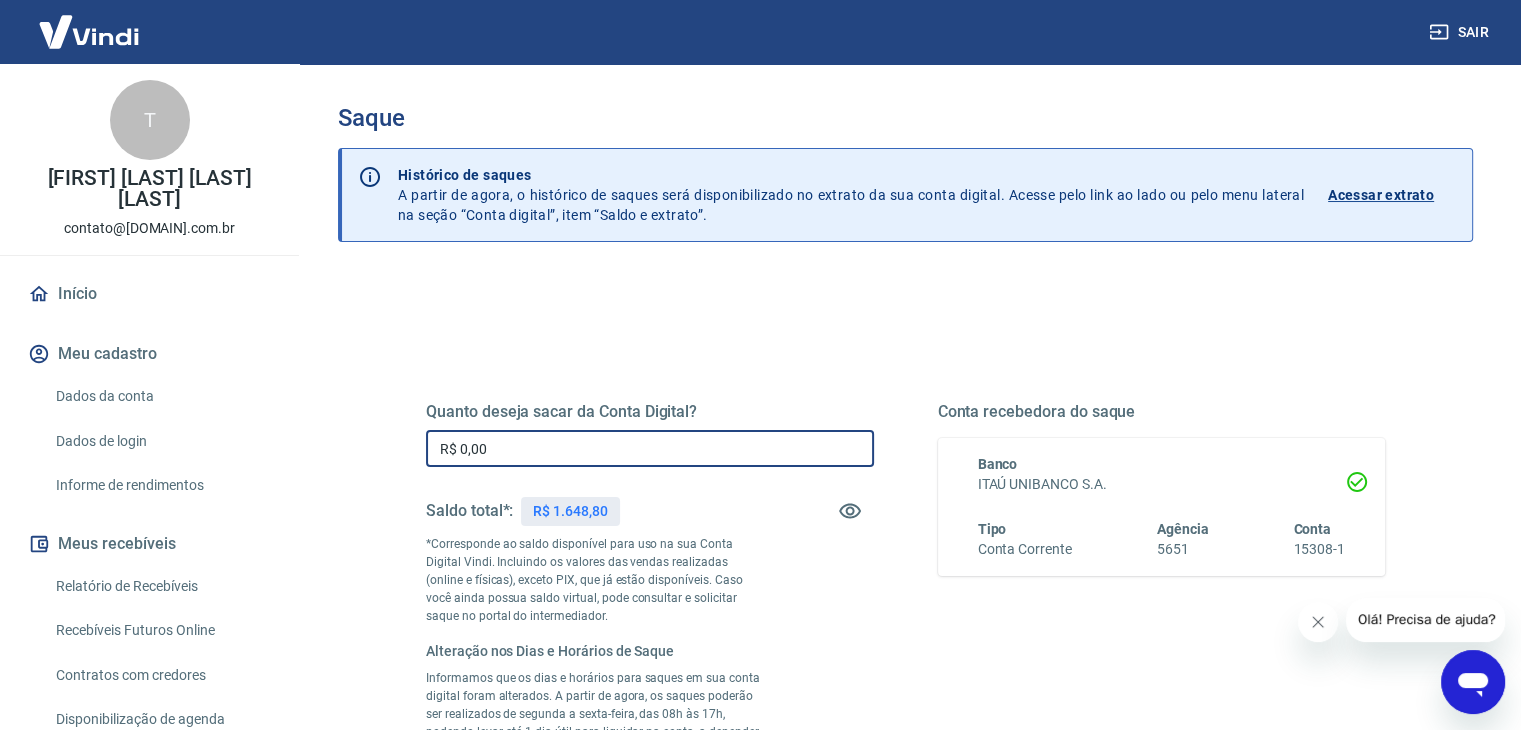 click on "R$ 0,00" at bounding box center (650, 448) 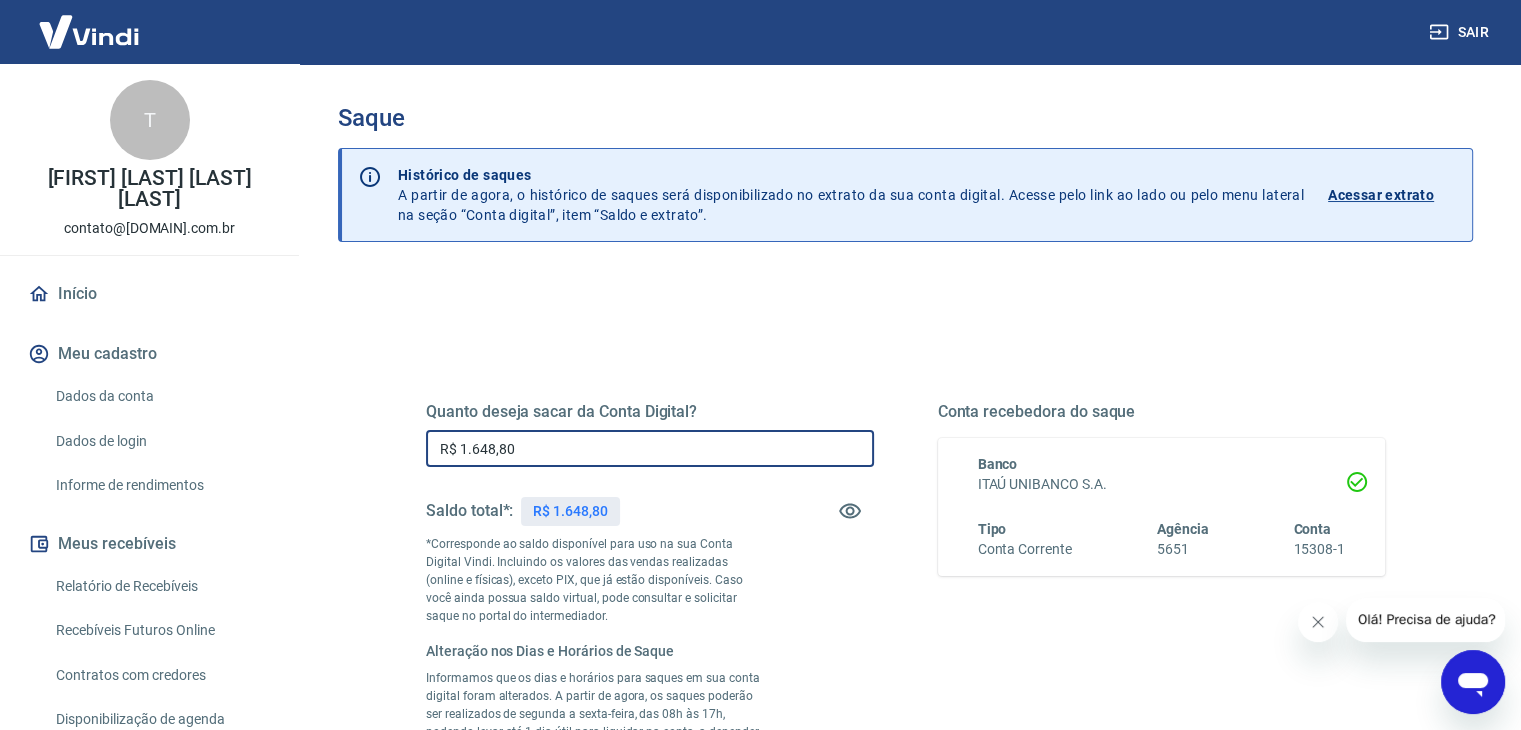 scroll, scrollTop: 426, scrollLeft: 0, axis: vertical 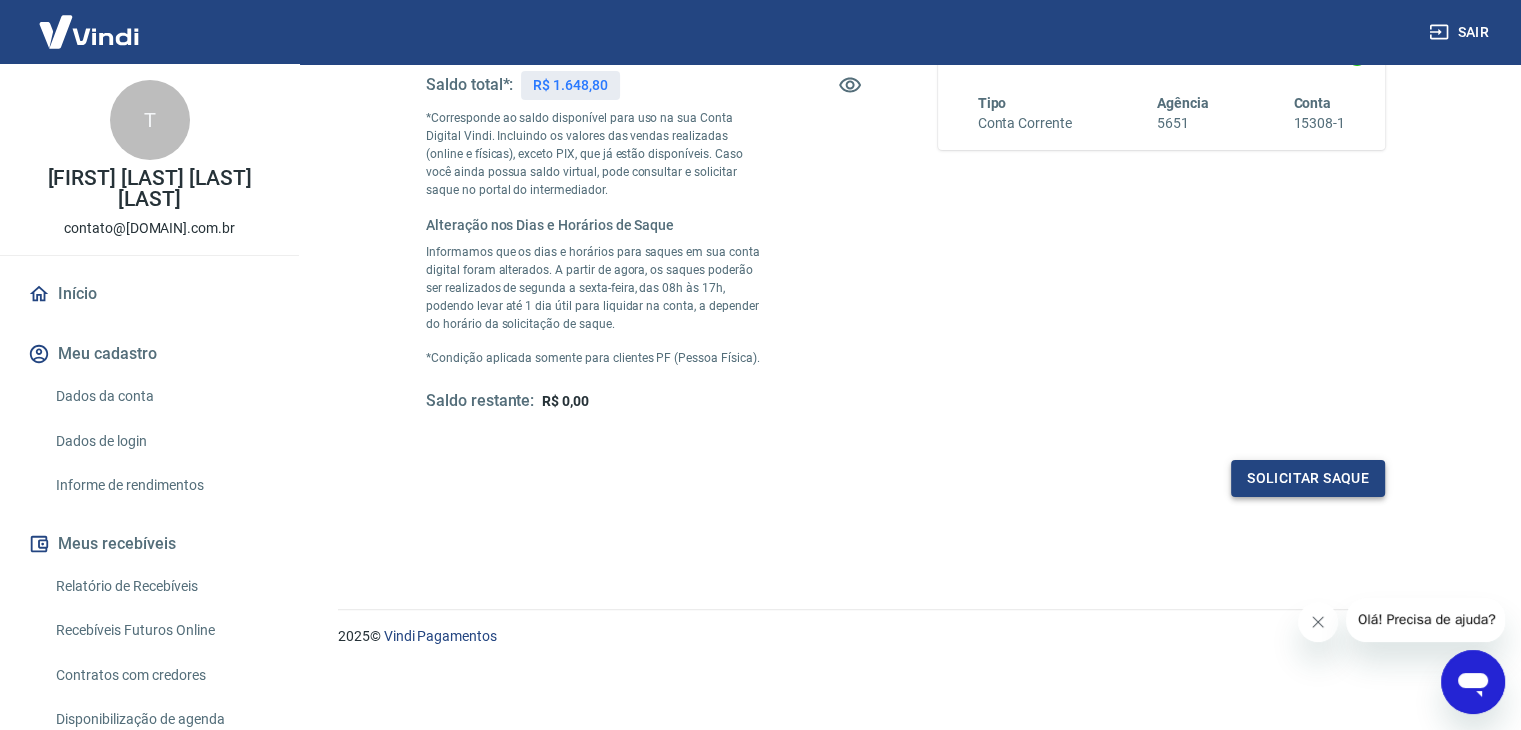 type on "R$ 1.648,80" 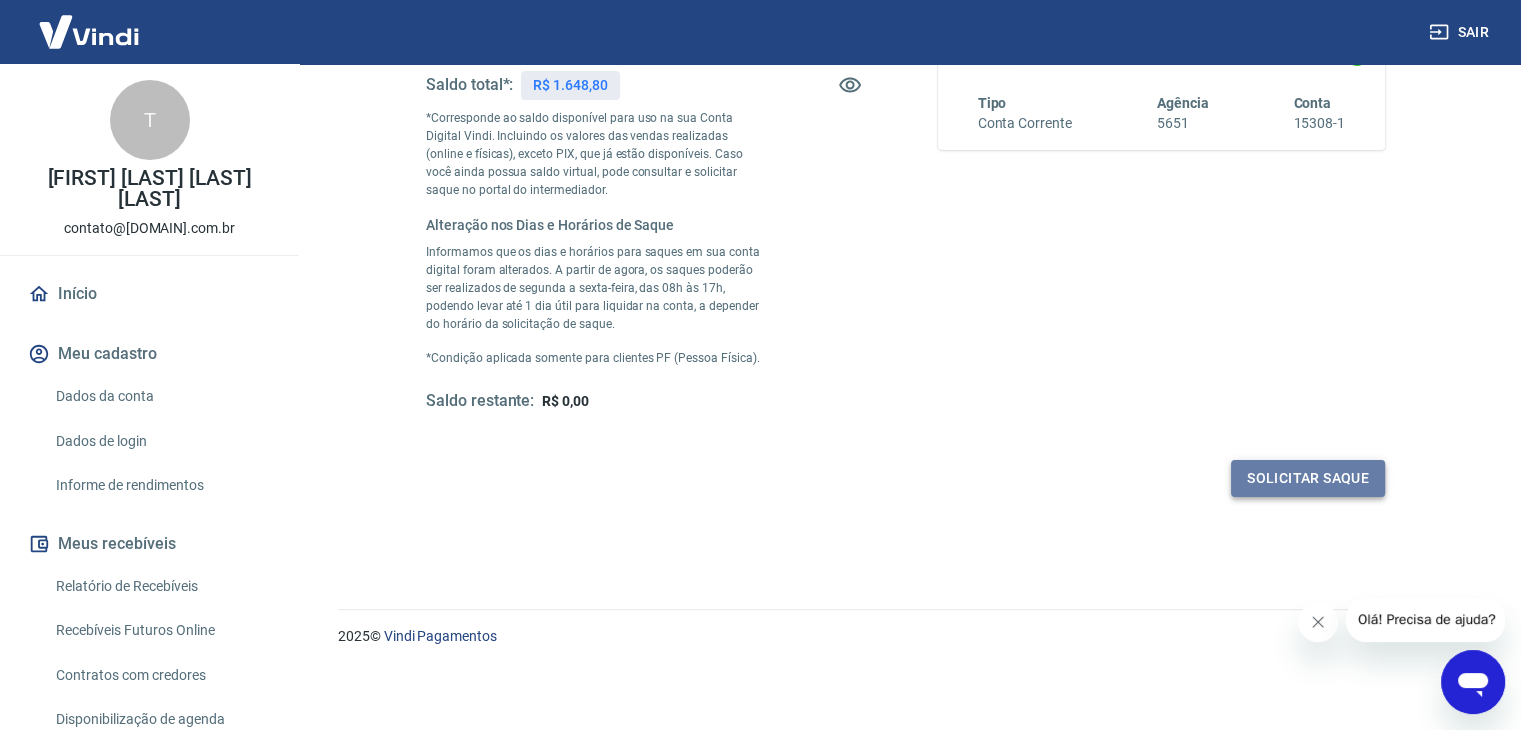click on "Solicitar saque" at bounding box center [1308, 478] 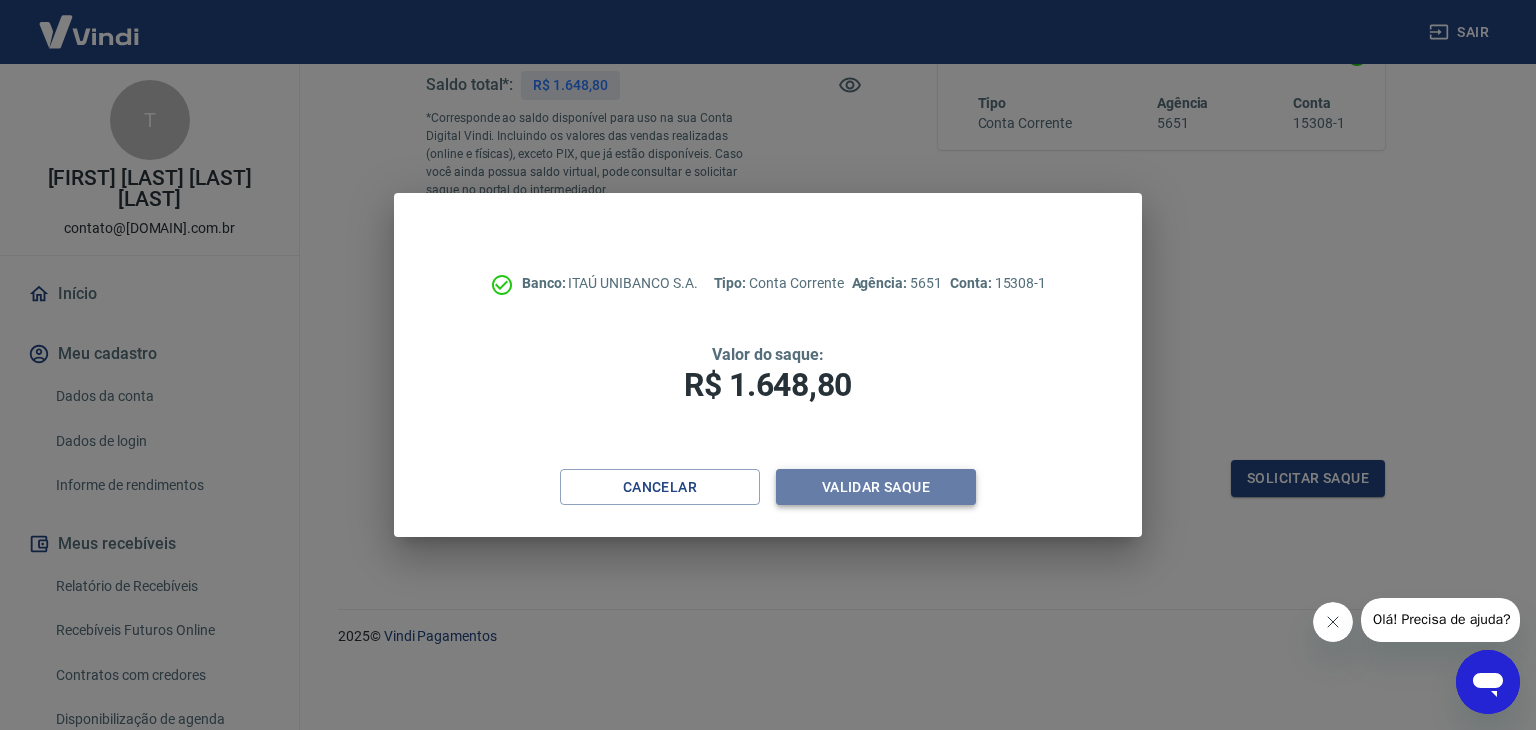 click on "Validar saque" at bounding box center (876, 487) 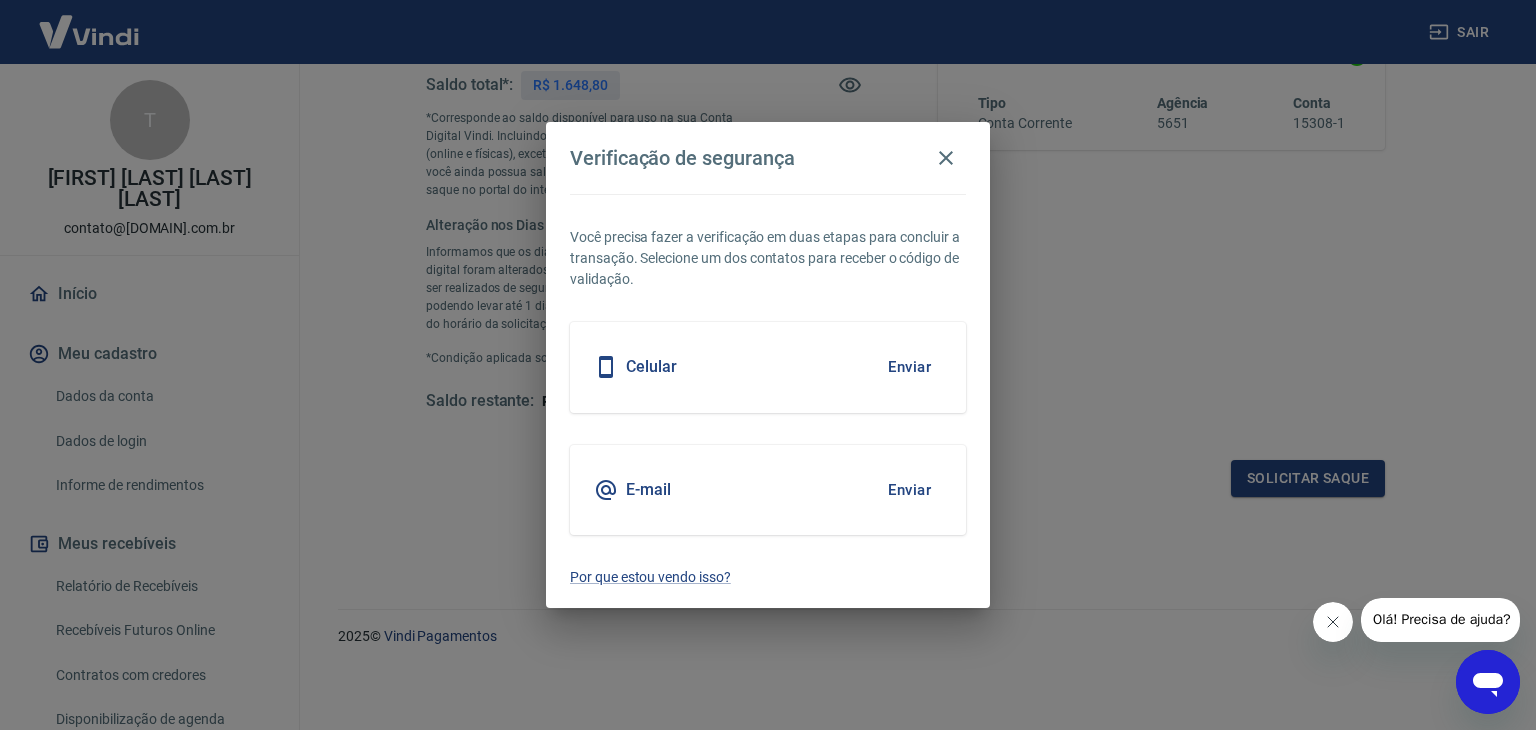 click on "Enviar" at bounding box center [909, 490] 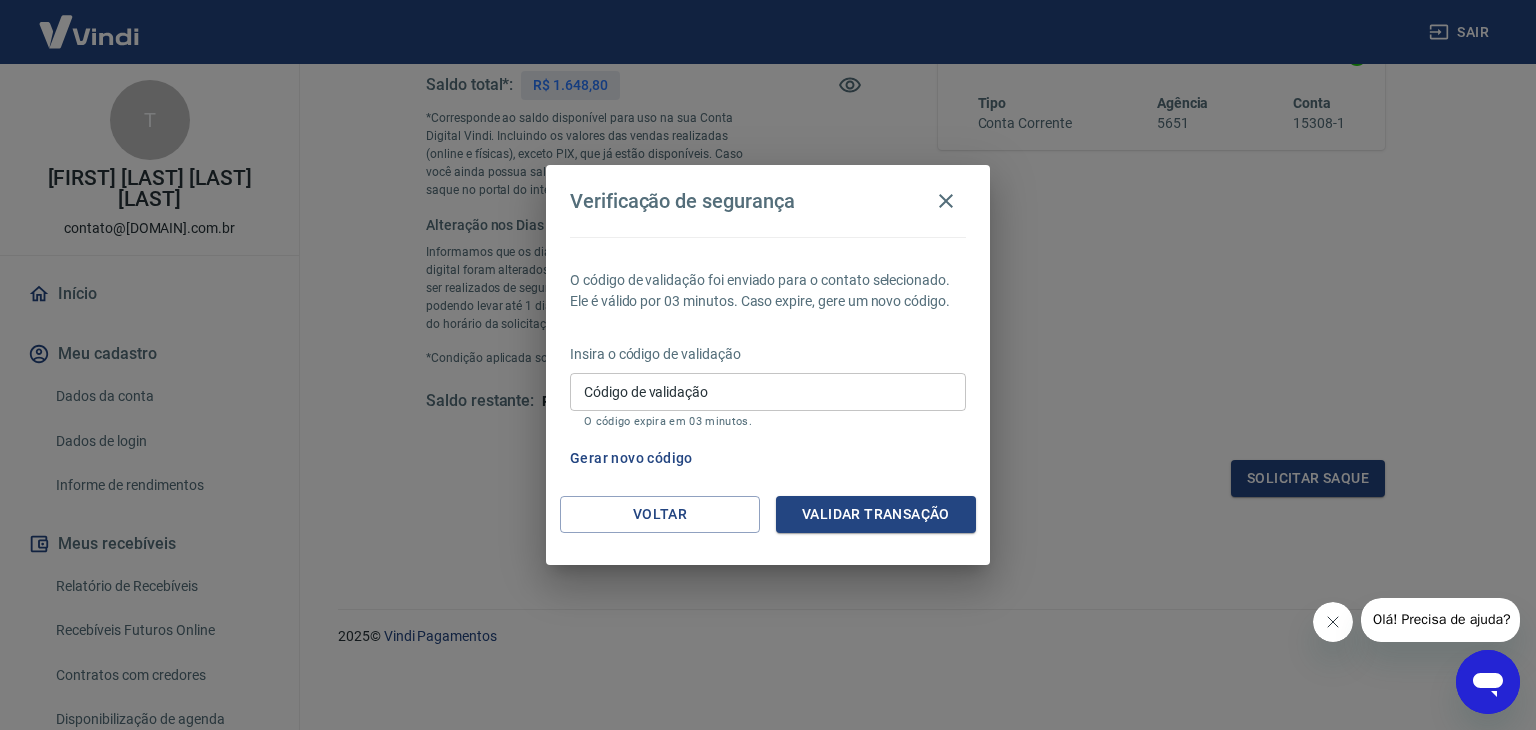 click on "Código de validação" at bounding box center (768, 391) 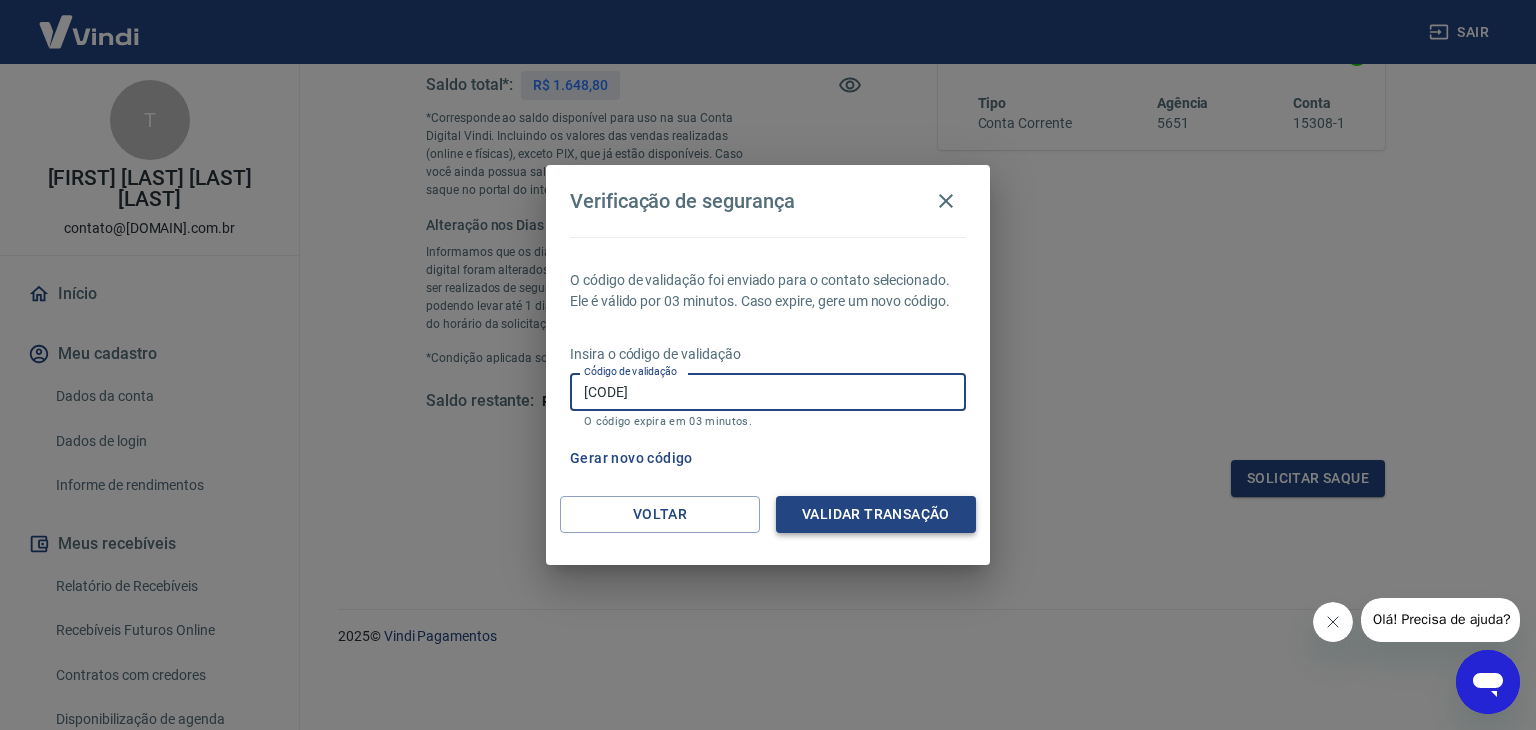 type on "378909" 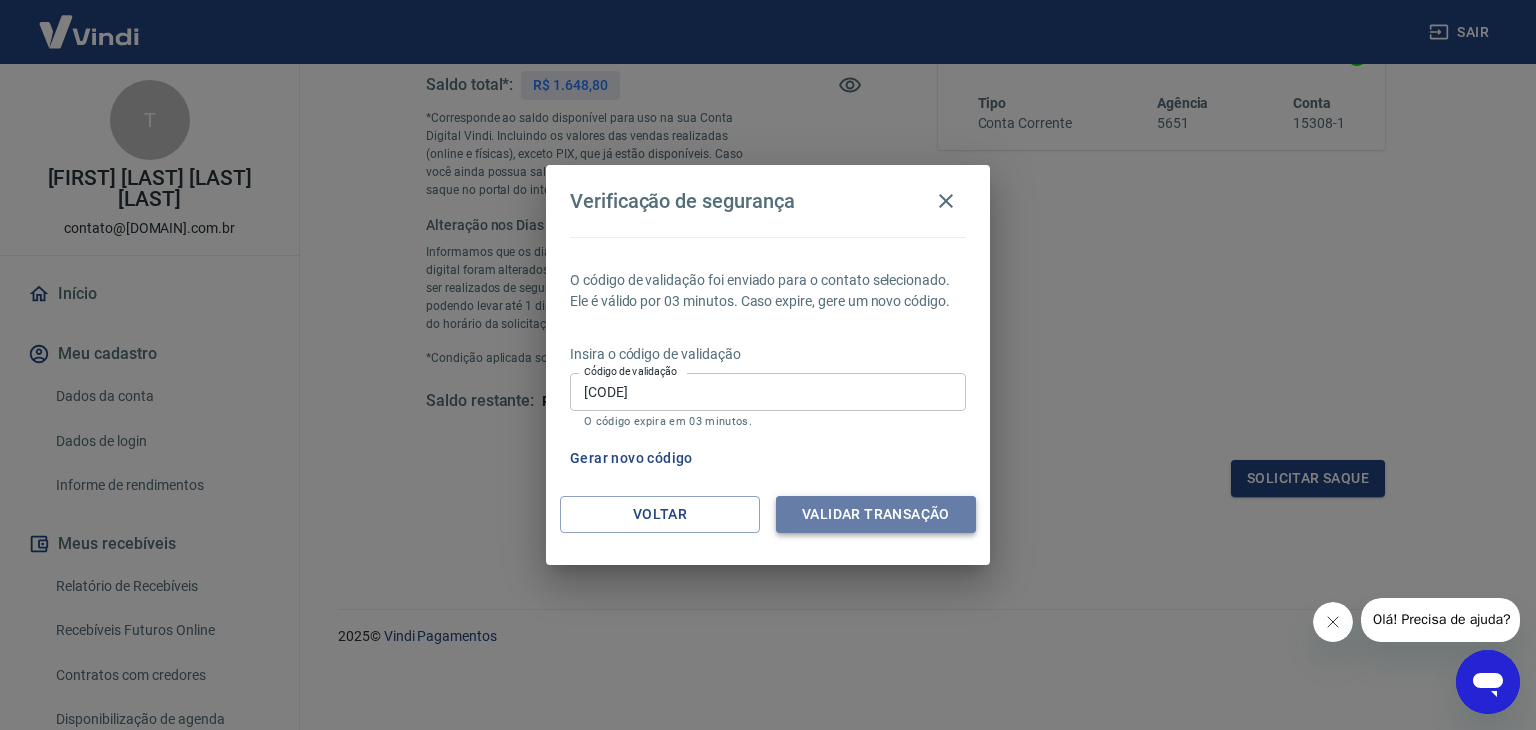 click on "Validar transação" at bounding box center (876, 514) 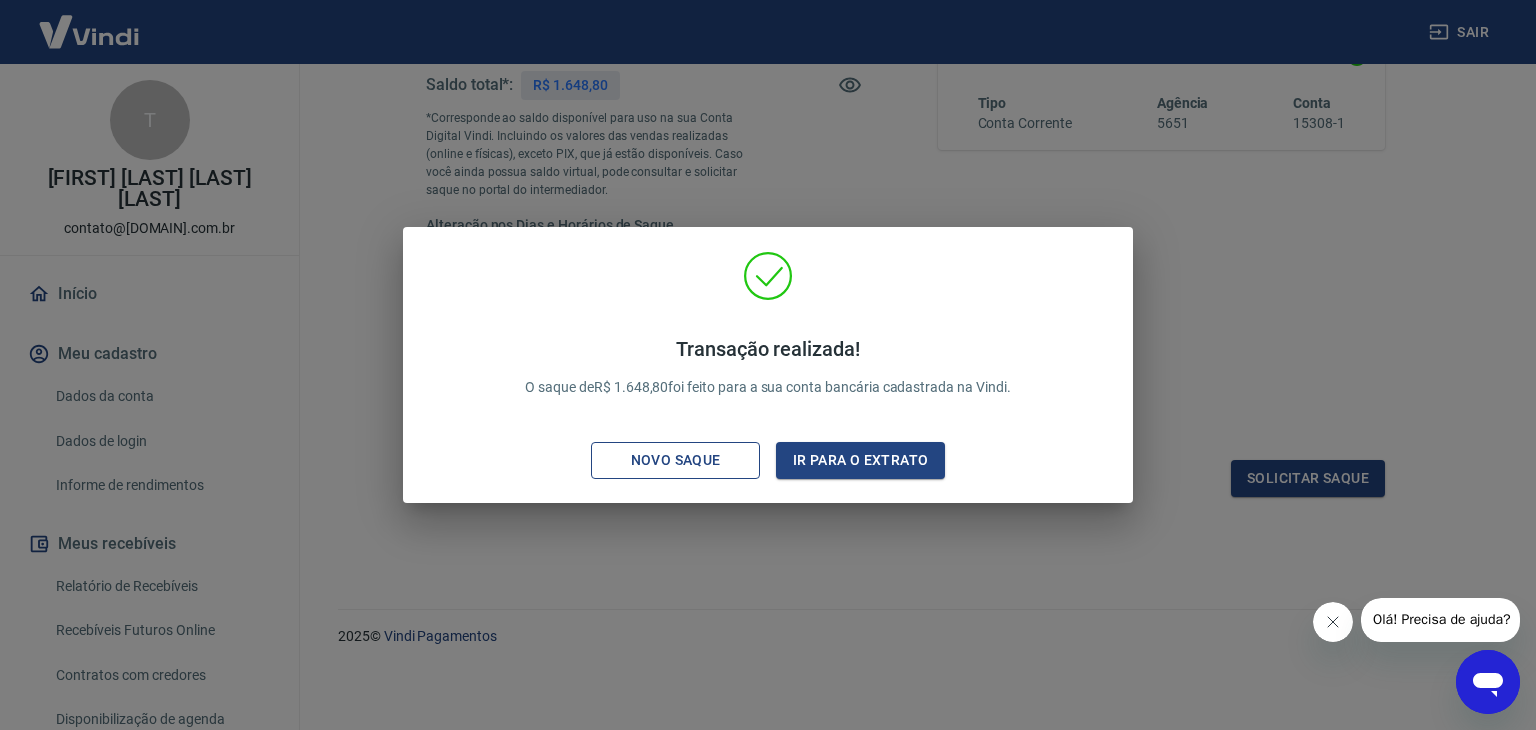 click on "Novo saque" at bounding box center [676, 460] 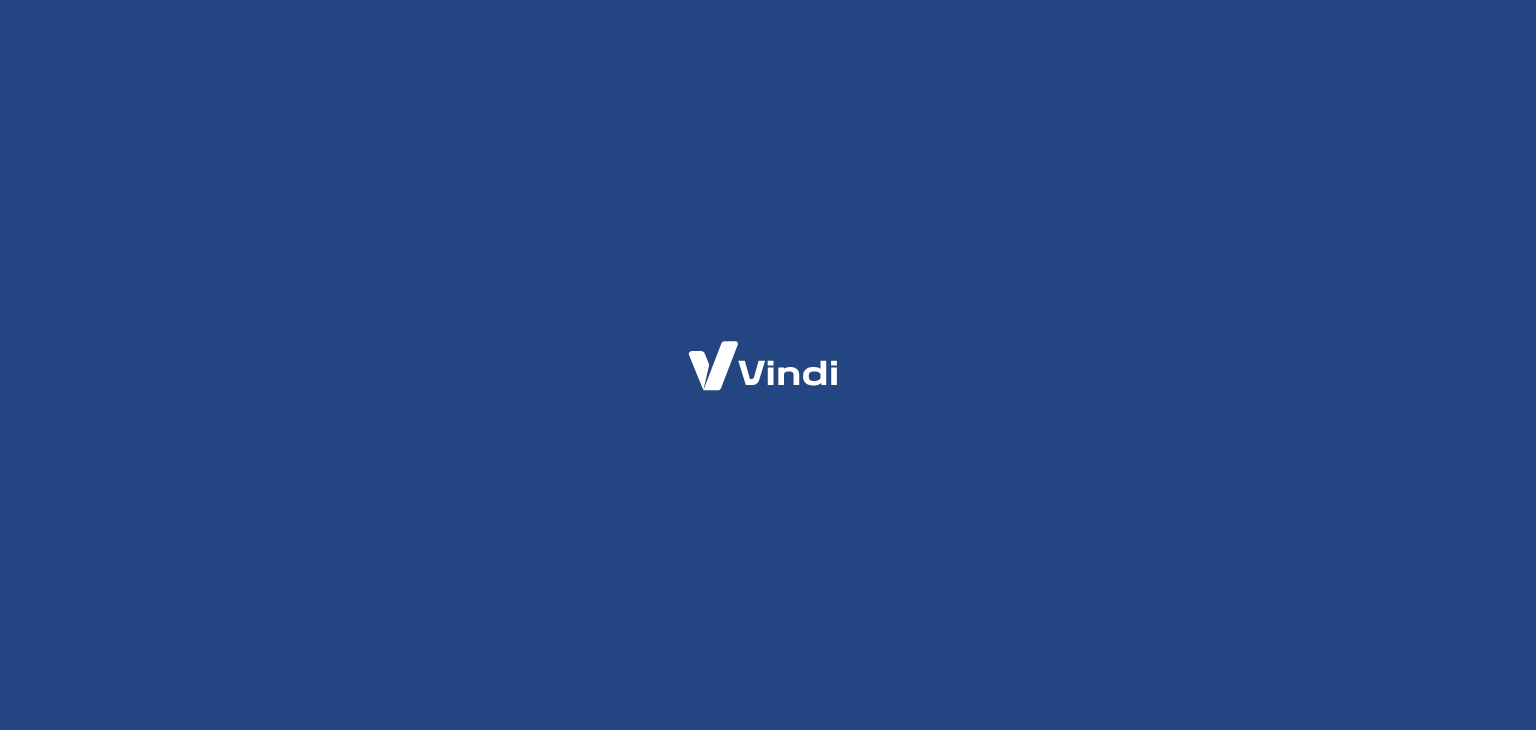 scroll, scrollTop: 0, scrollLeft: 0, axis: both 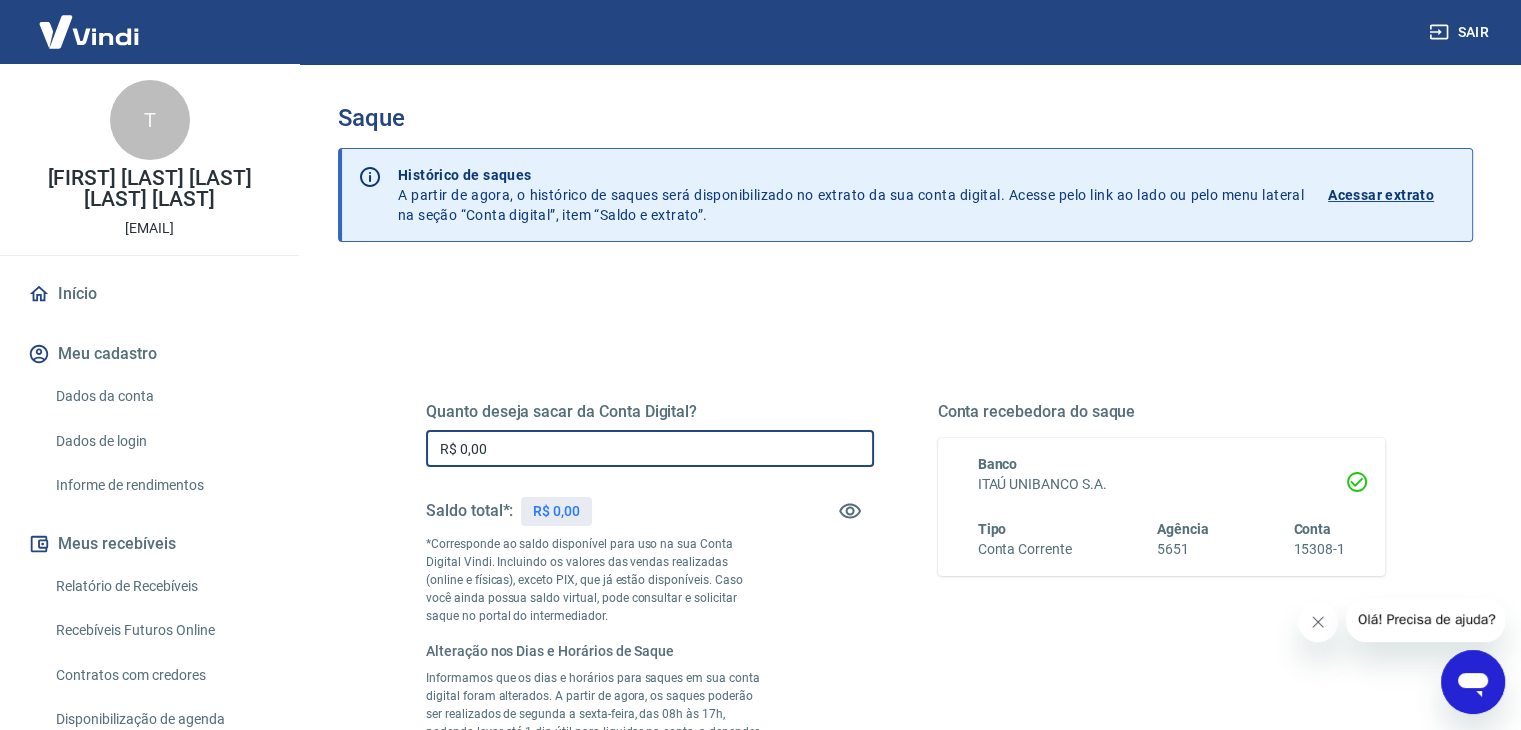 click on "R$ 0,00" at bounding box center [650, 448] 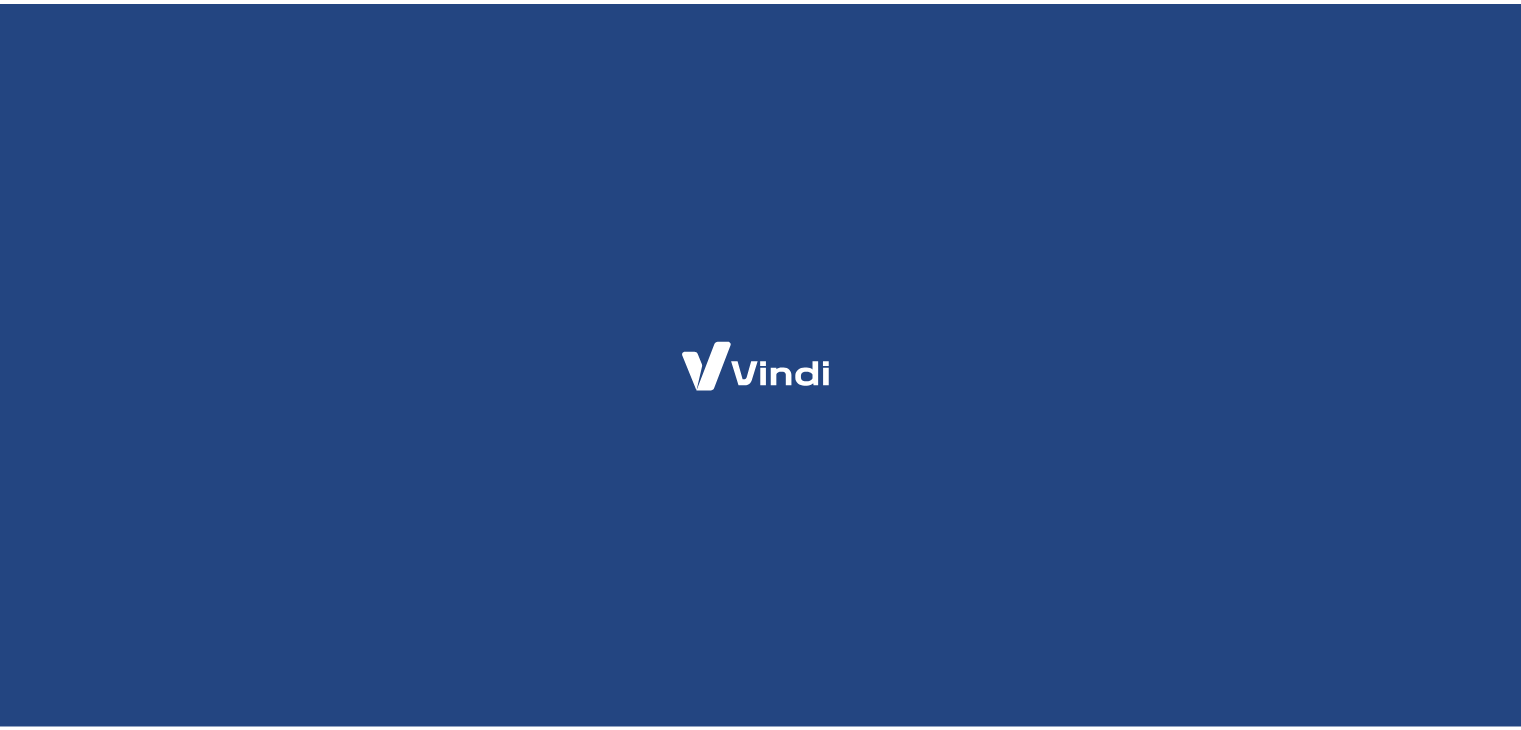 scroll, scrollTop: 0, scrollLeft: 0, axis: both 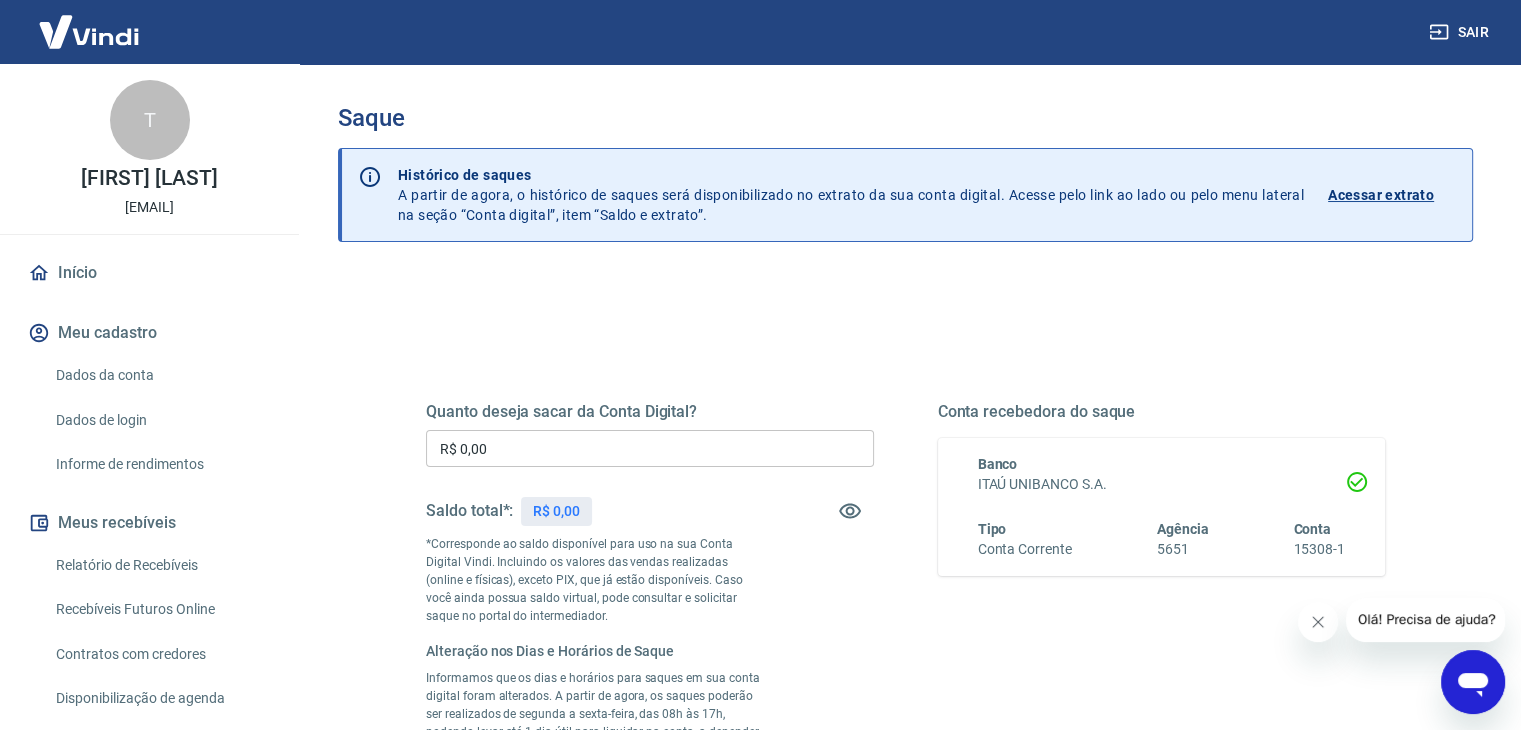 click on "Quanto deseja sacar da Conta Digital? R$ 0,00 ​ Saldo total*: R$ 0,00 *Corresponde ao saldo disponível para uso na sua Conta Digital Vindi. Incluindo os valores das vendas realizadas (online e físicas), exceto PIX, que já estão disponíveis. Caso você ainda possua saldo virtual, pode consultar e solicitar saque no portal do intermediador. Alteração nos Dias e Horários de Saque Informamos que os dias e horários para saques em sua conta digital foram alterados. A partir de agora, os saques poderão ser realizados de segunda a sexta-feira, das 08h às 17h, podendo levar até 1 dia útil para liquidar na conta, a depender do horário da solicitação de saque. *Condição aplicada somente para clientes PF (Pessoa Física). Saldo restante: R$ 0,00 Conta recebedora do saque Banco ITAÚ UNIBANCO S.A. Tipo Conta Corrente Agência [NUMBER] Conta [NUMBER]-[NUMBER] Solicitar saque" at bounding box center (905, 638) 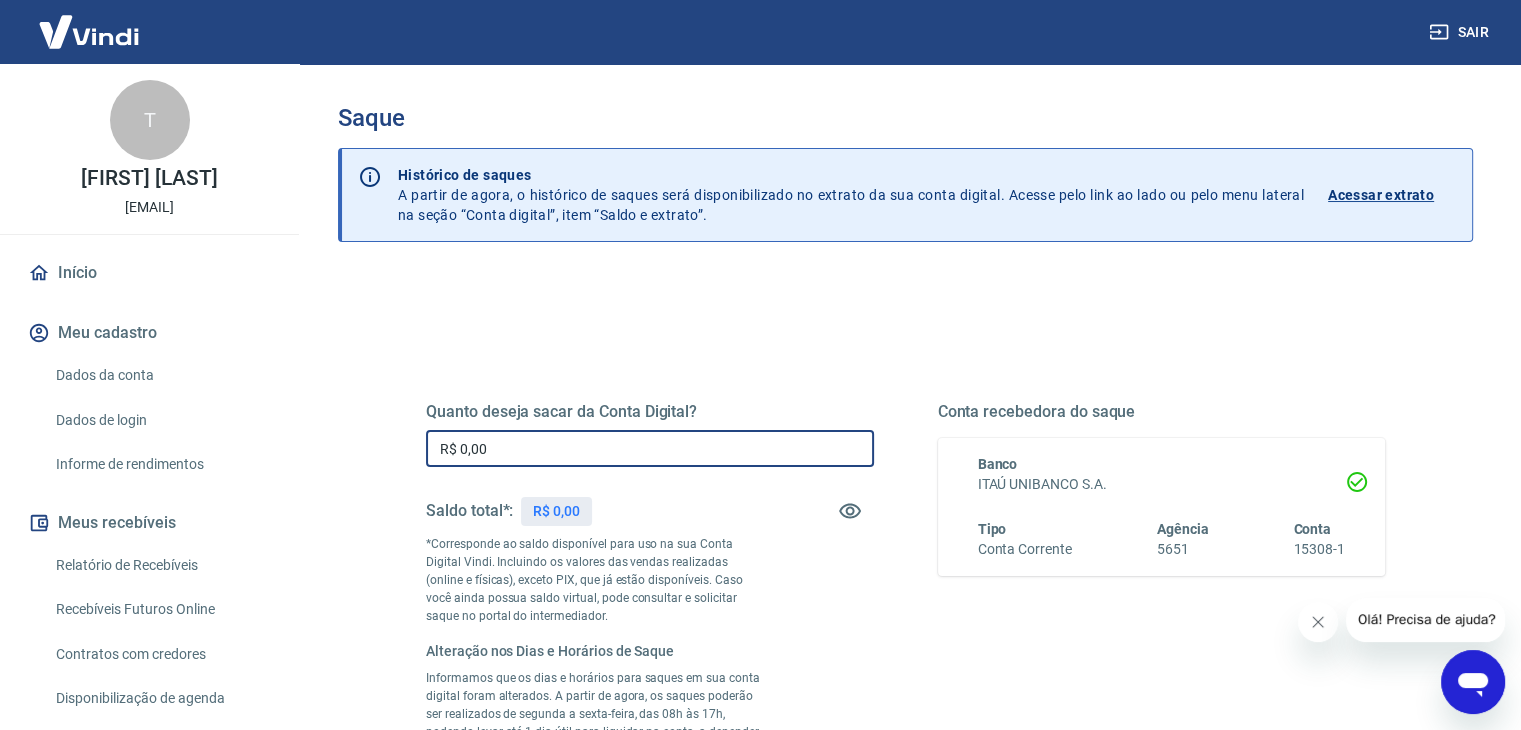 click on "R$ 0,00" at bounding box center (650, 448) 